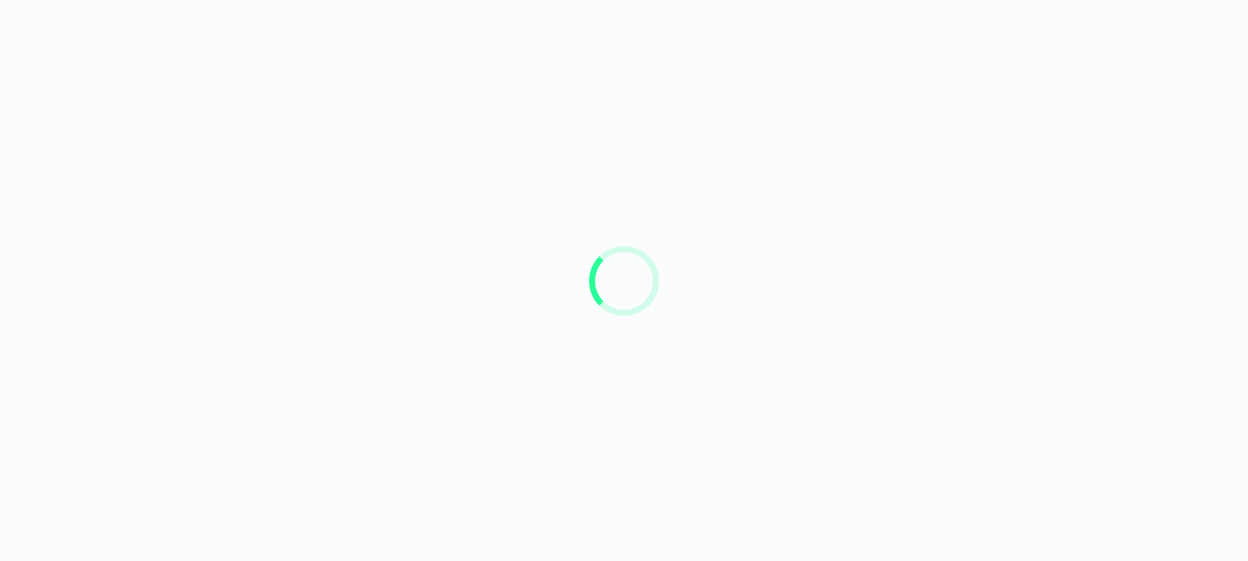 scroll, scrollTop: 0, scrollLeft: 0, axis: both 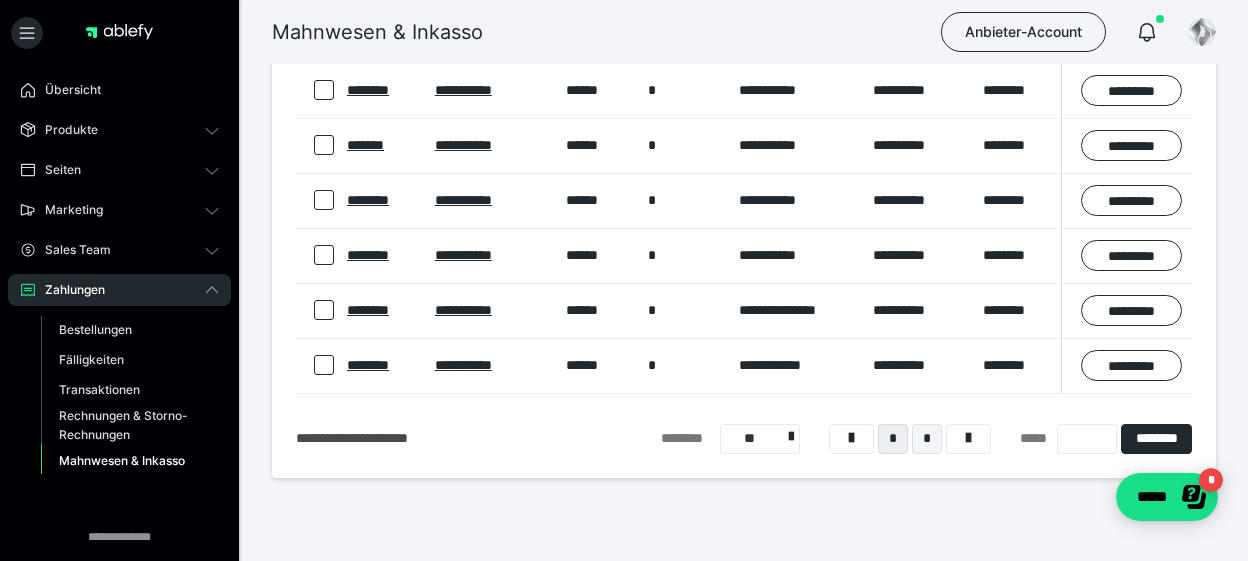 click on "*" at bounding box center [927, 439] 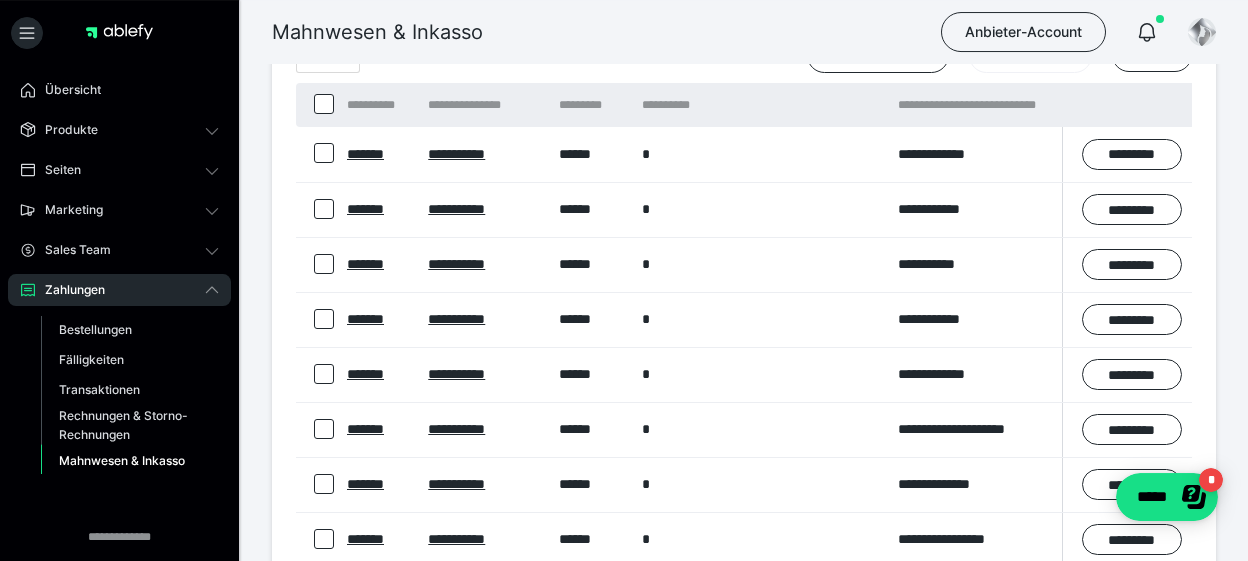 scroll, scrollTop: 458, scrollLeft: 0, axis: vertical 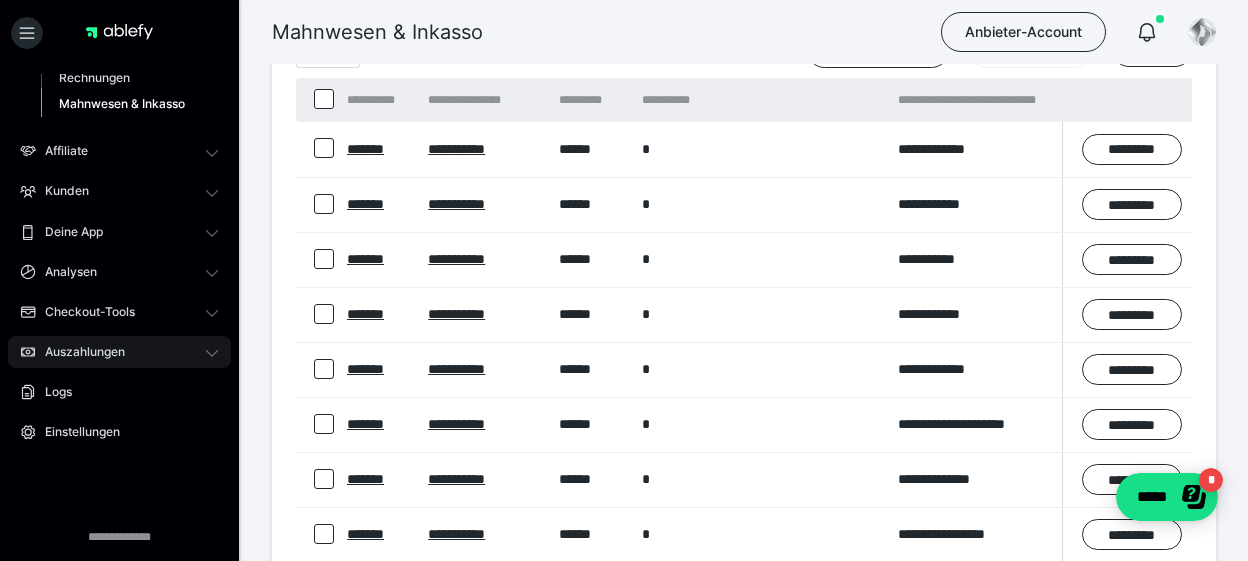 click on "Auszahlungen" at bounding box center (78, 352) 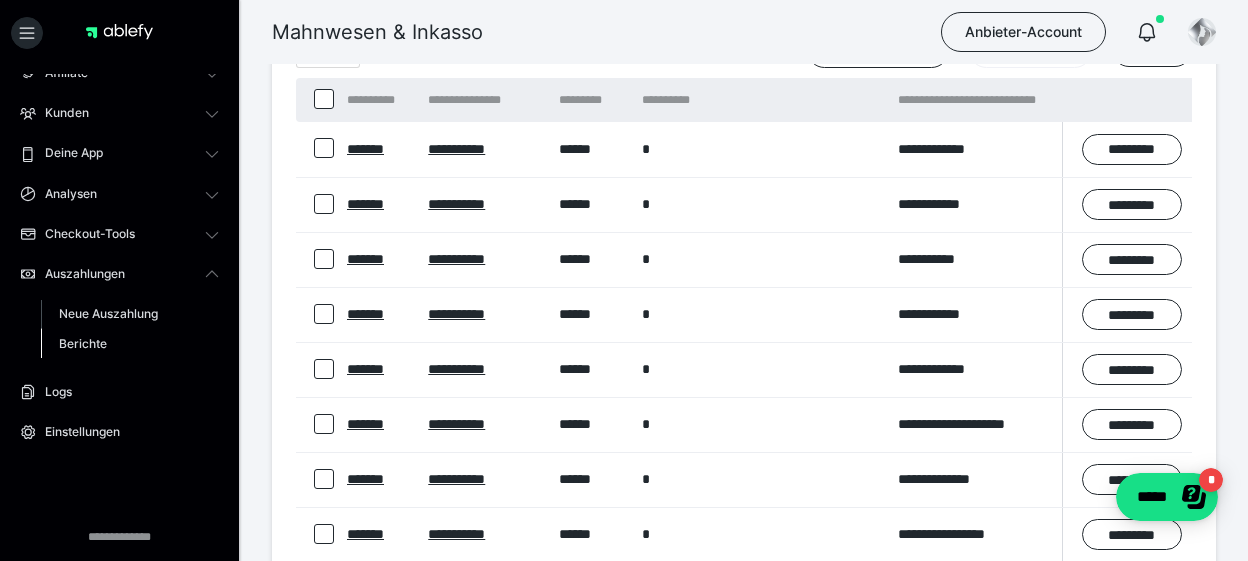 scroll, scrollTop: 257, scrollLeft: 0, axis: vertical 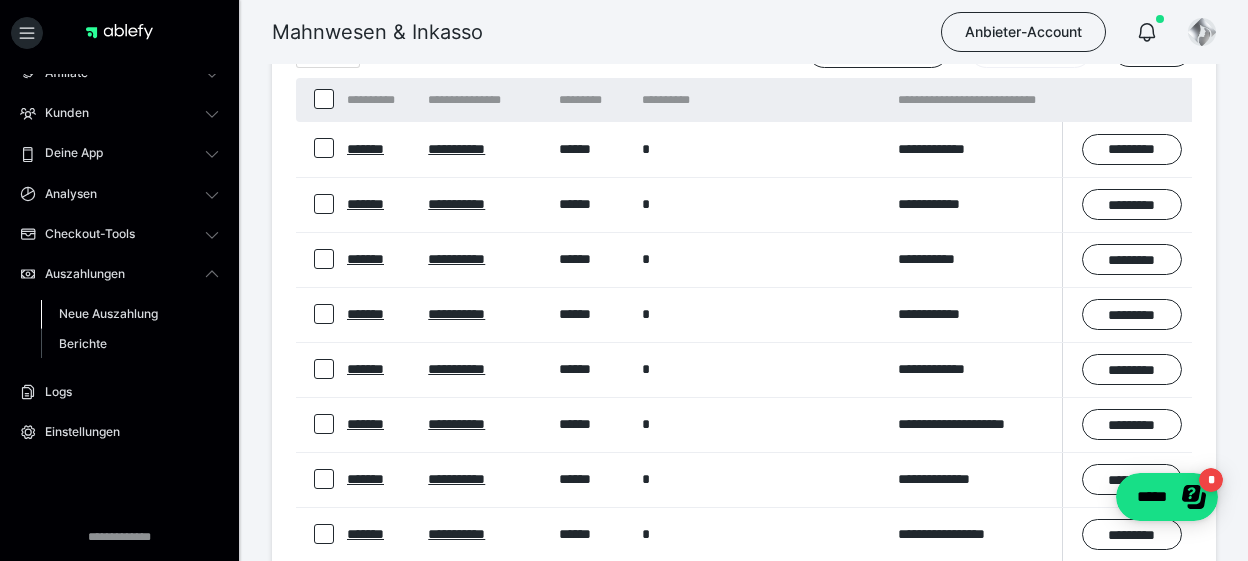 click on "Neue Auszahlung" at bounding box center (108, 313) 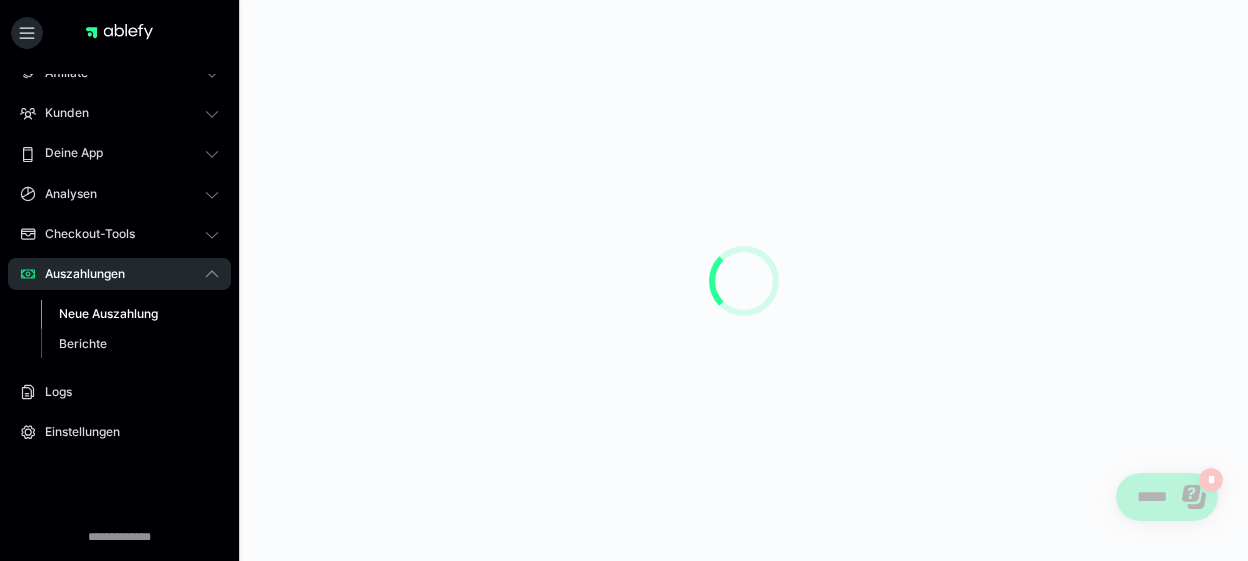 scroll, scrollTop: 0, scrollLeft: 0, axis: both 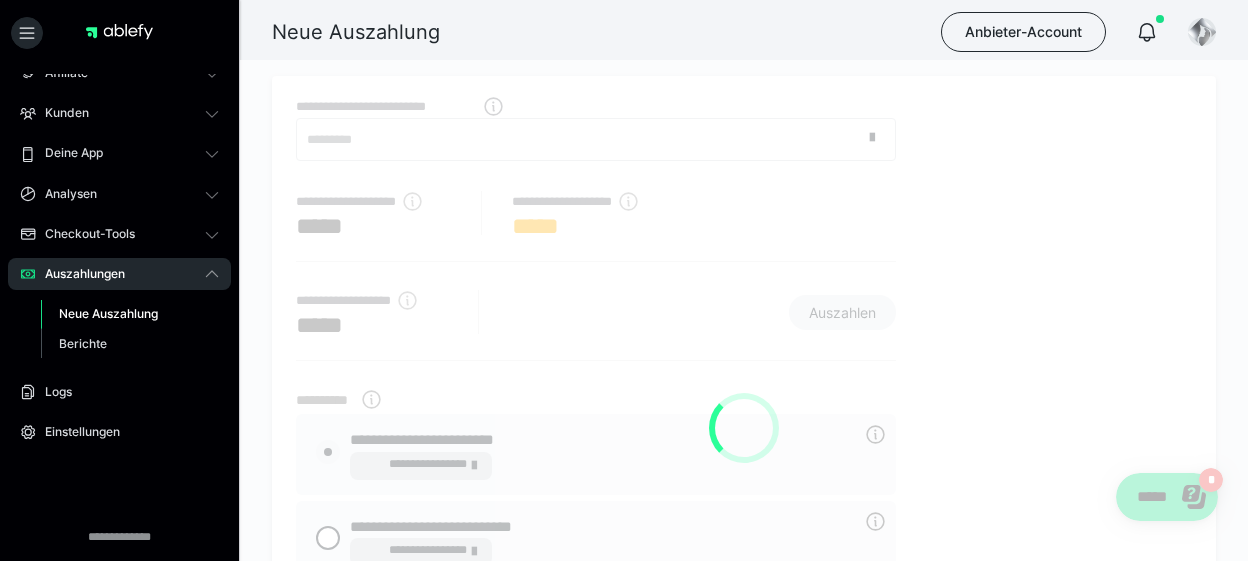 radio on "****" 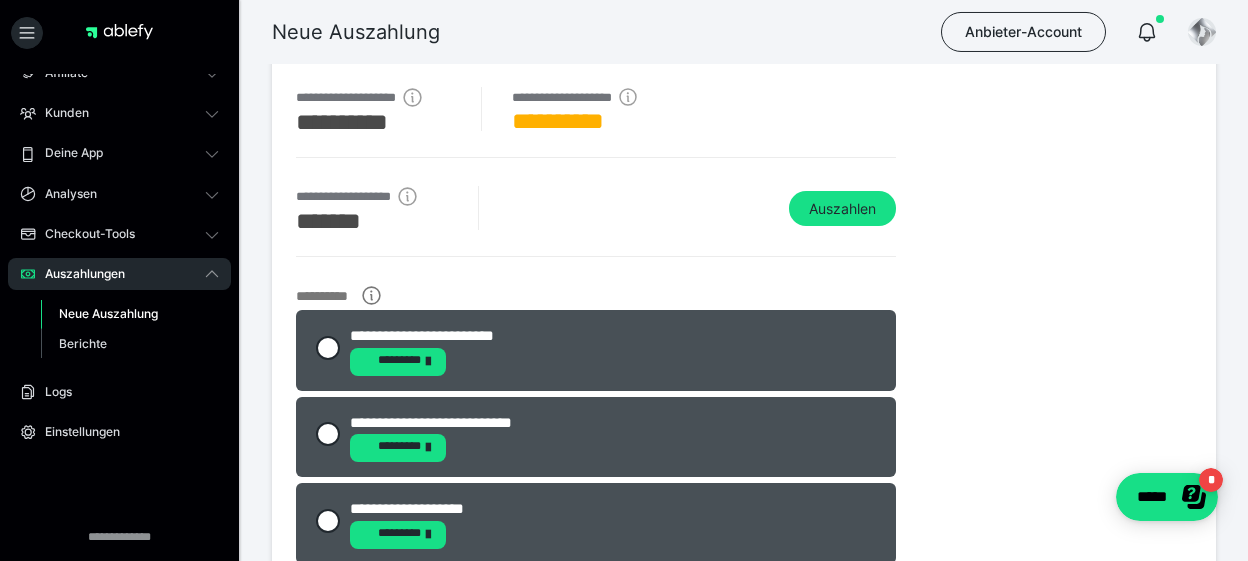 scroll, scrollTop: 105, scrollLeft: 0, axis: vertical 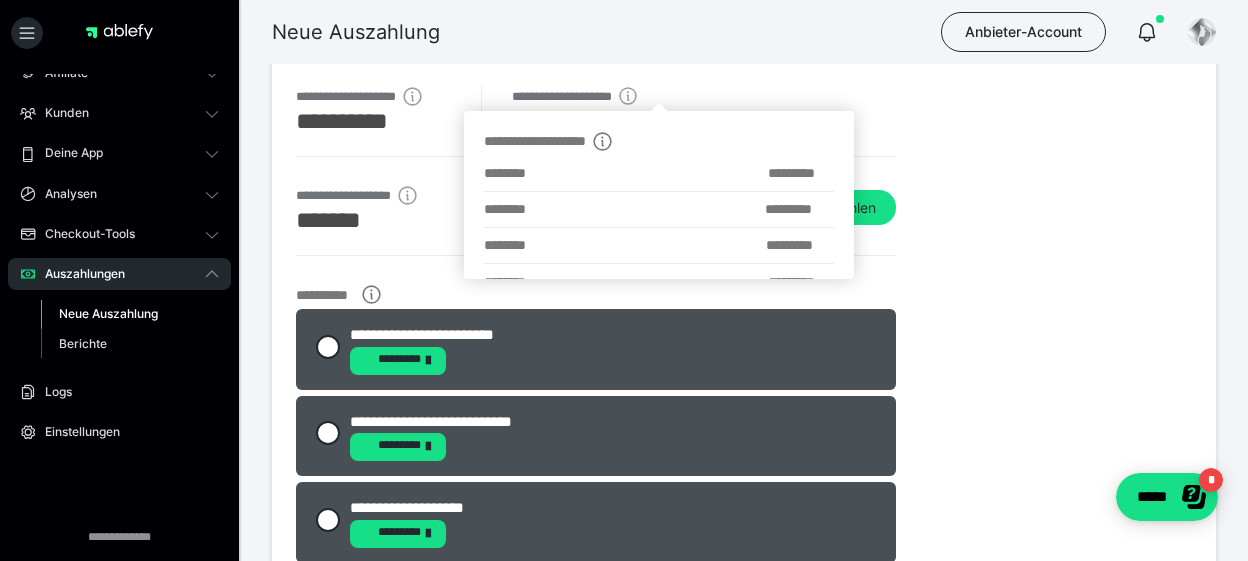 click 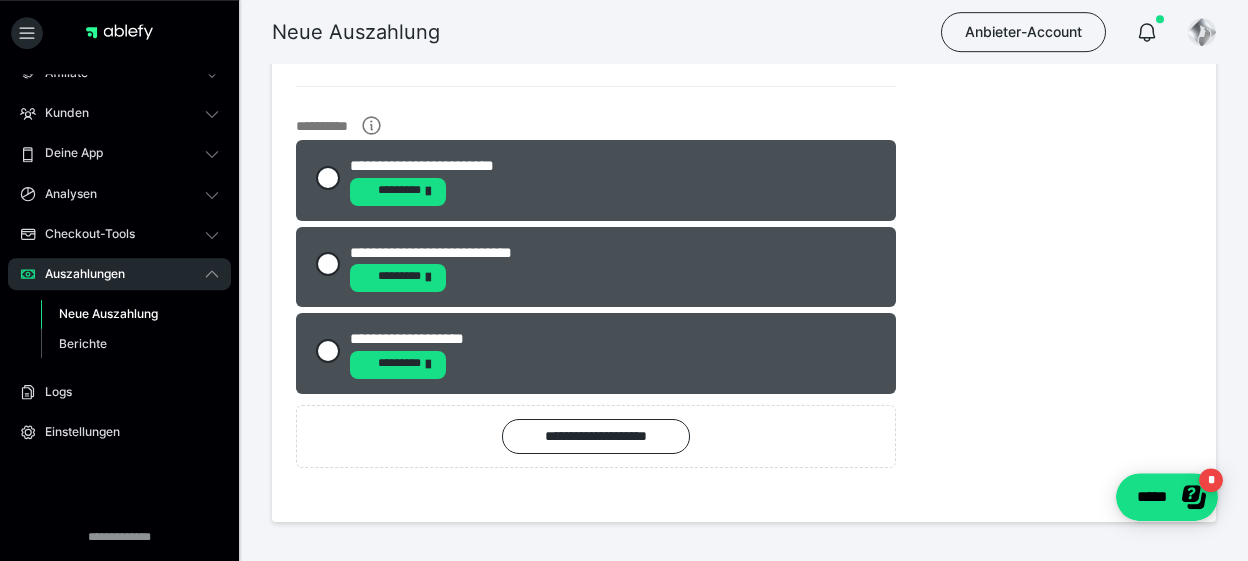 scroll, scrollTop: 315, scrollLeft: 0, axis: vertical 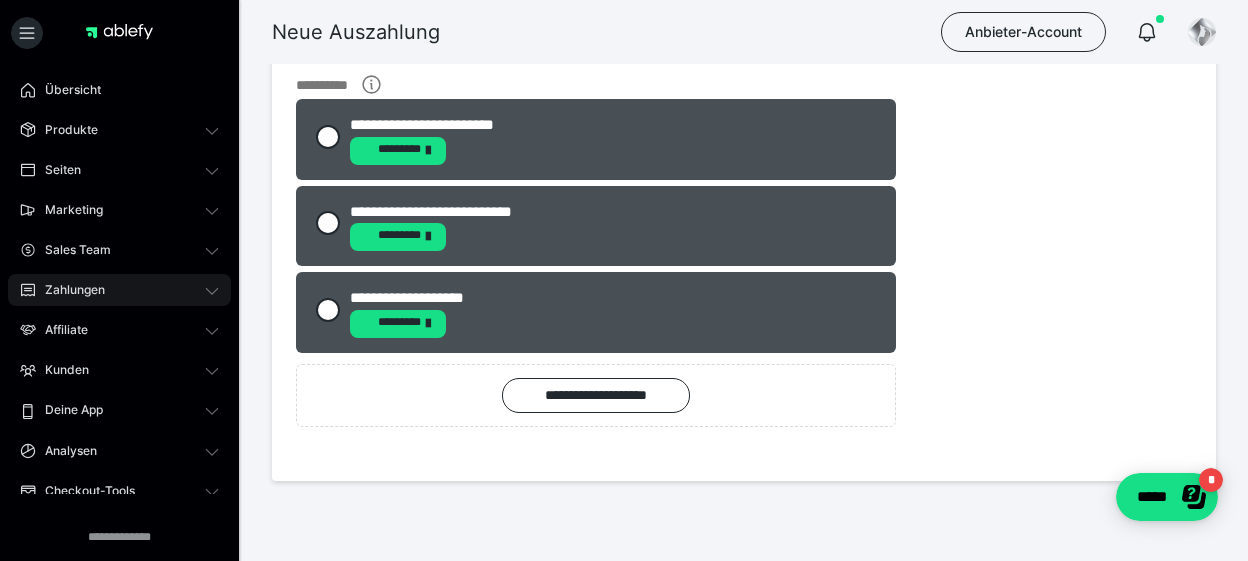 click on "Zahlungen" at bounding box center [68, 290] 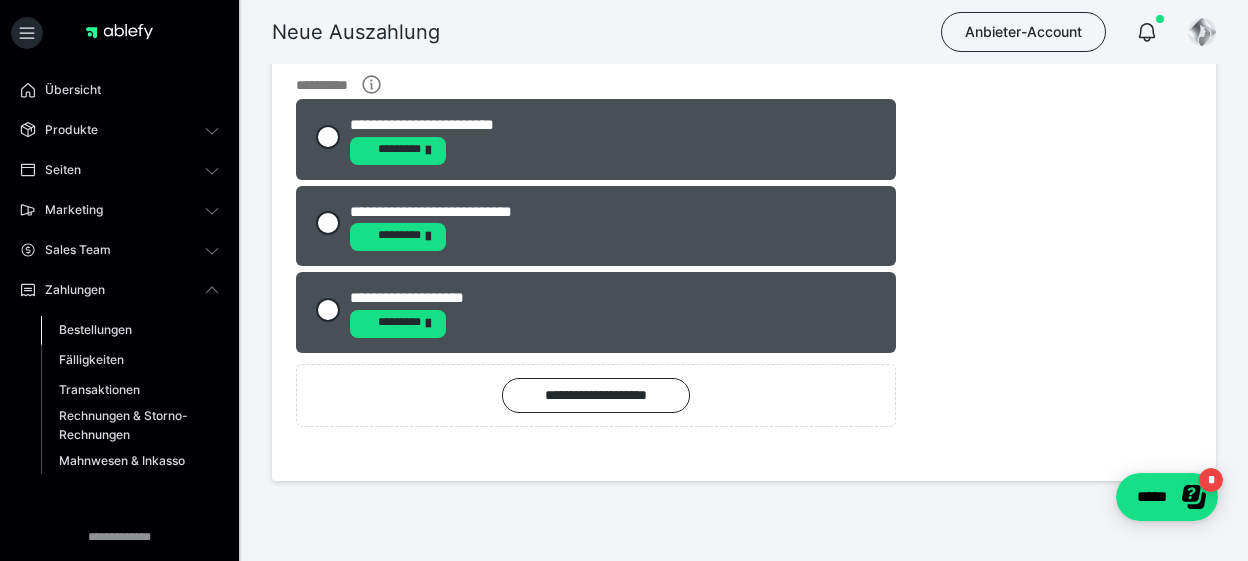 drag, startPoint x: 109, startPoint y: 323, endPoint x: 173, endPoint y: 327, distance: 64.12488 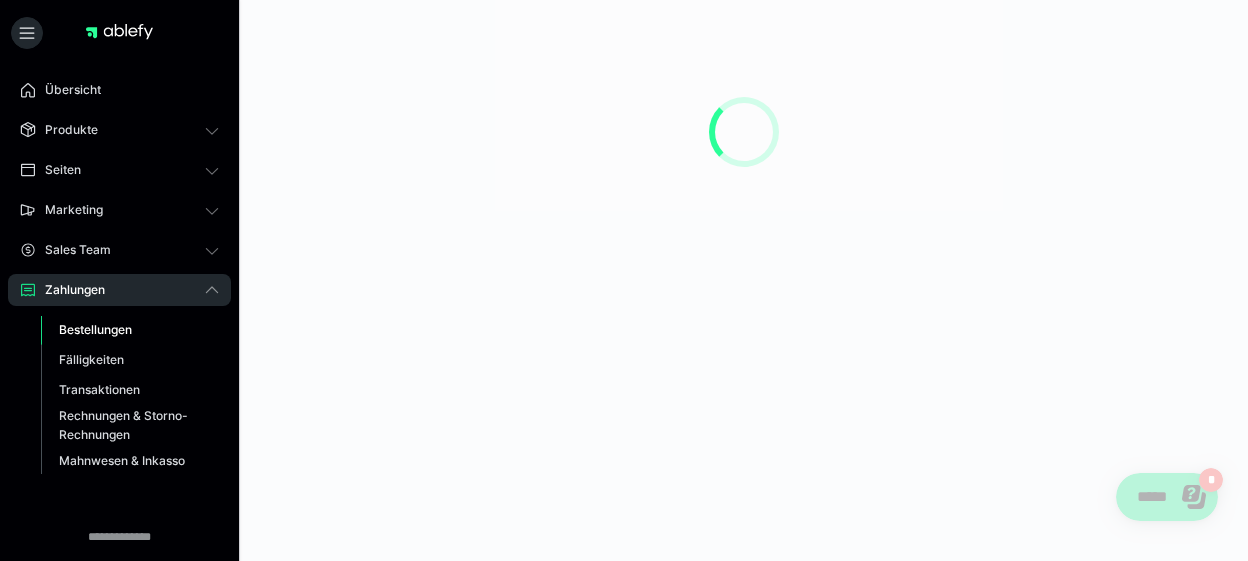 scroll, scrollTop: 0, scrollLeft: 0, axis: both 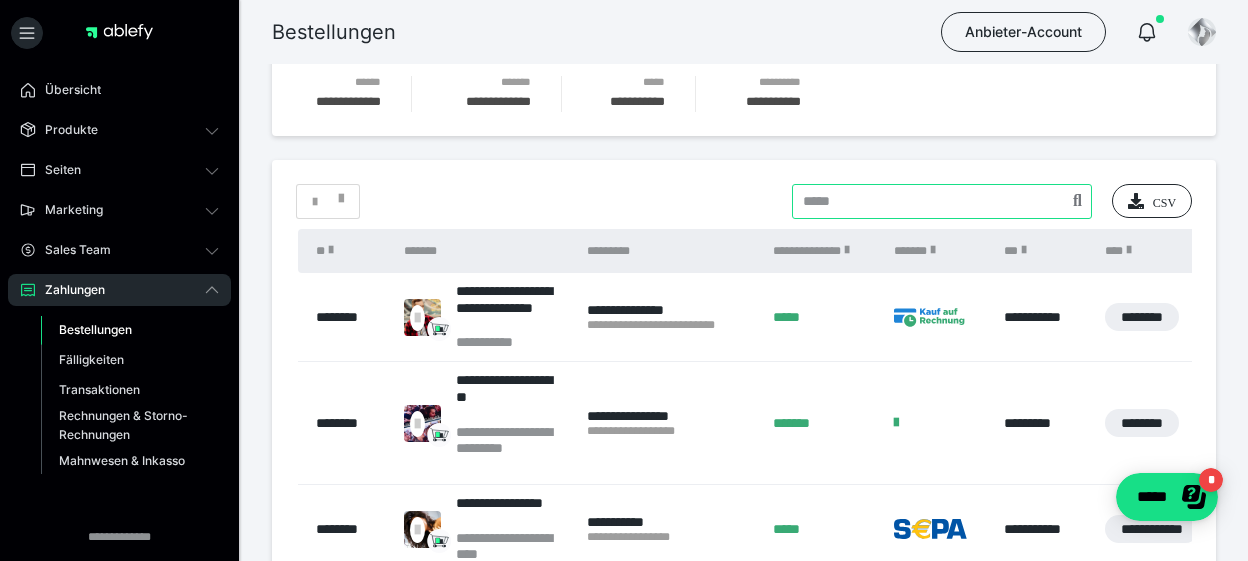 click at bounding box center [942, 201] 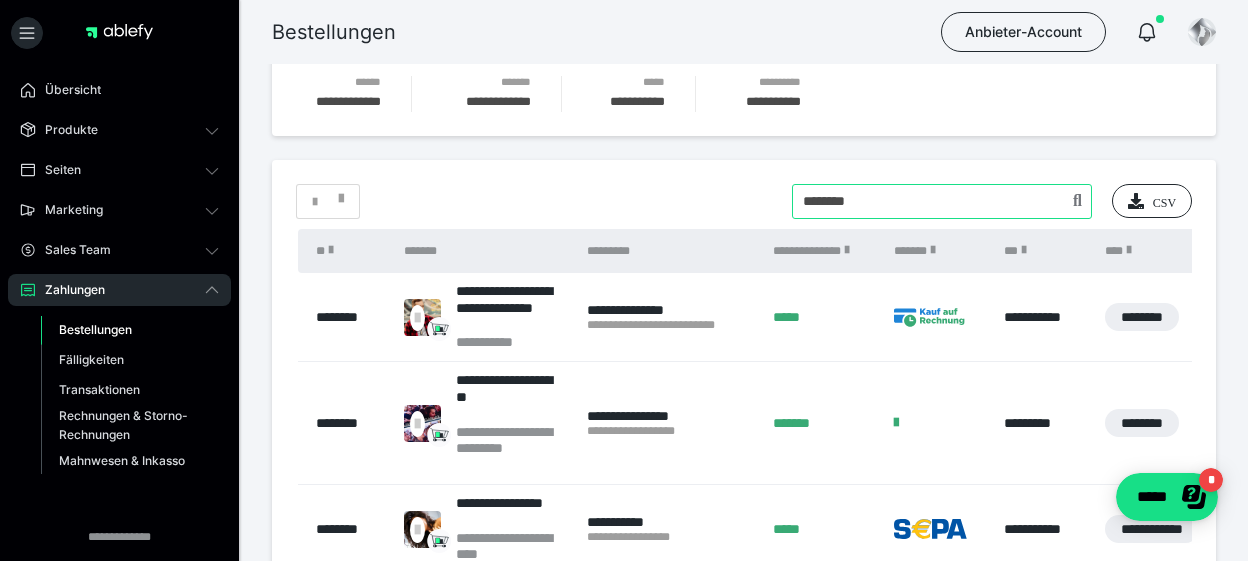 type on "********" 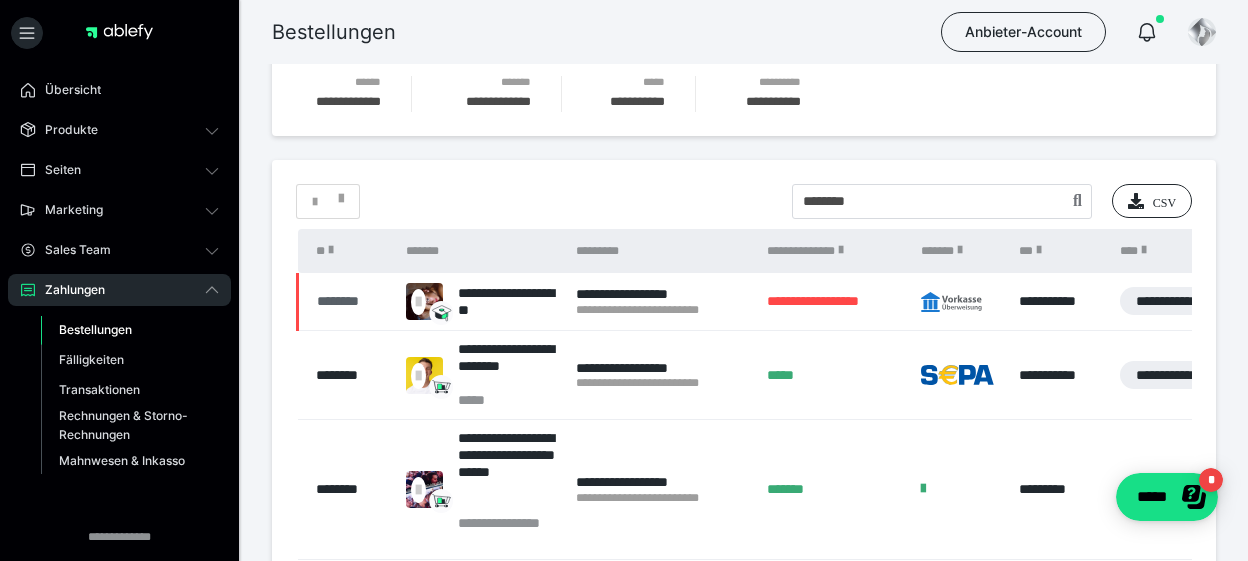 click on "********" at bounding box center [351, 301] 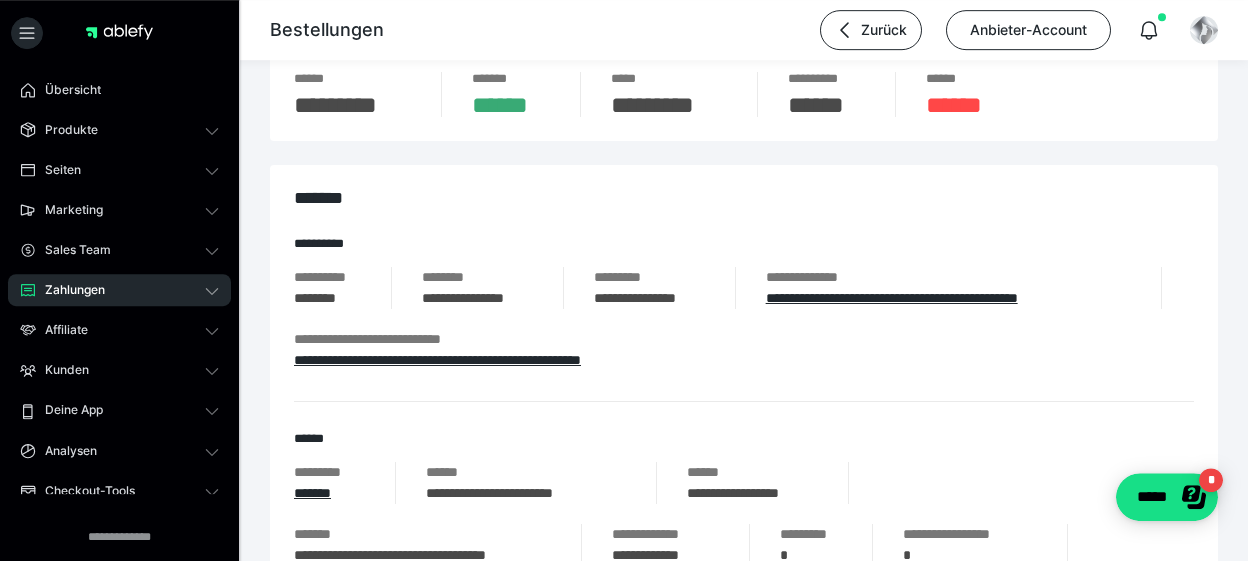 scroll, scrollTop: 210, scrollLeft: 0, axis: vertical 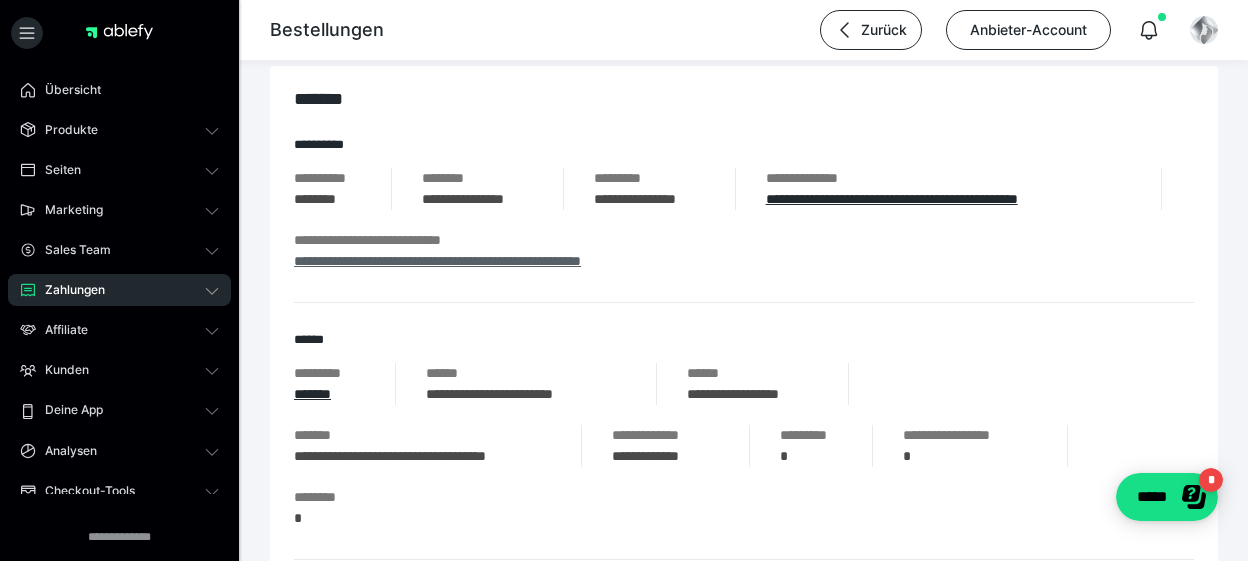 click on "**********" at bounding box center [437, 261] 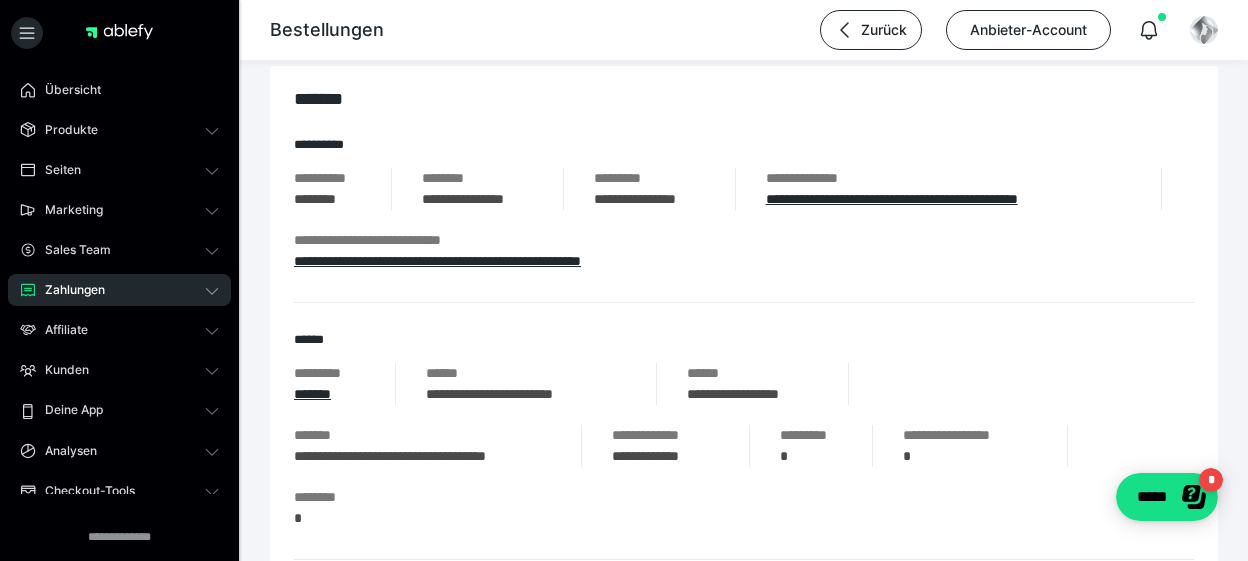 click on "Zahlungen" at bounding box center [68, 290] 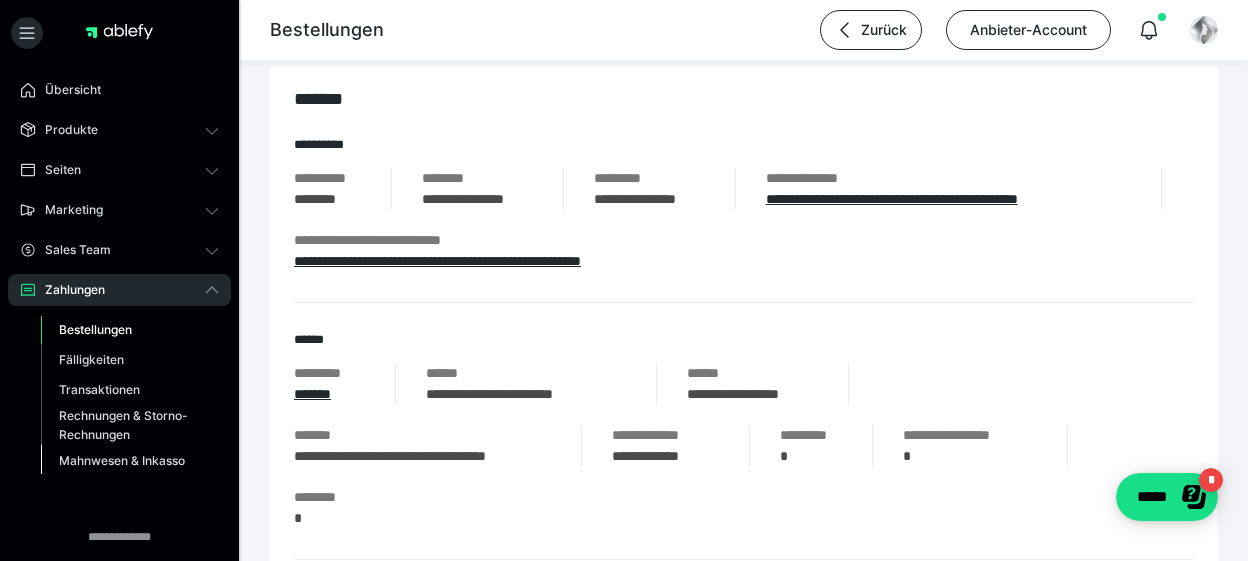 click on "Mahnwesen & Inkasso" at bounding box center (122, 460) 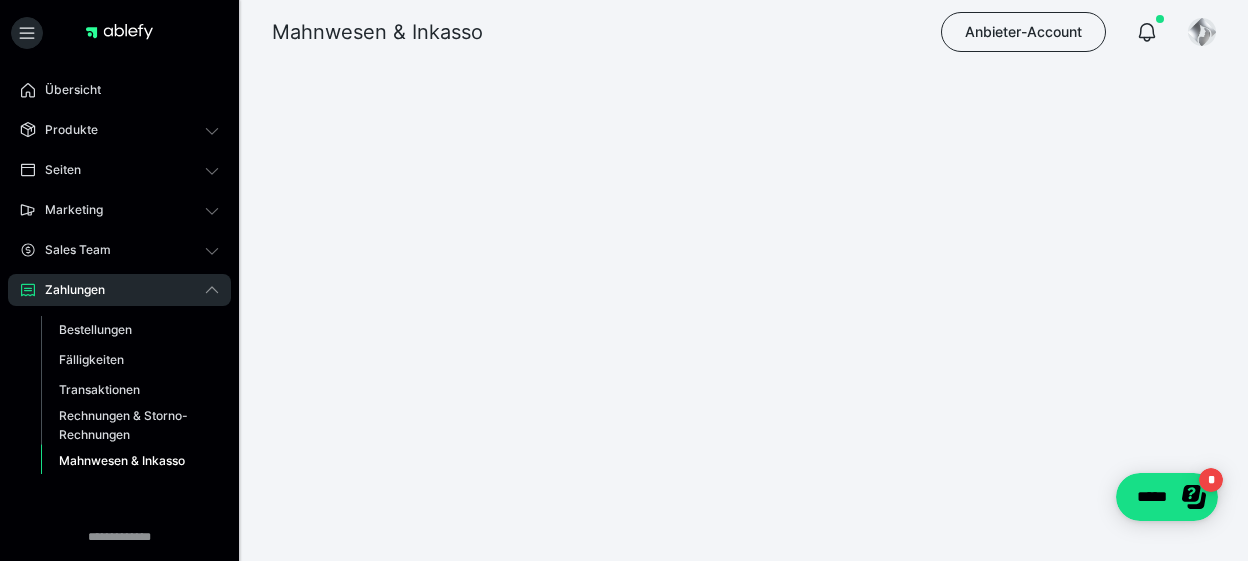 scroll, scrollTop: 0, scrollLeft: 0, axis: both 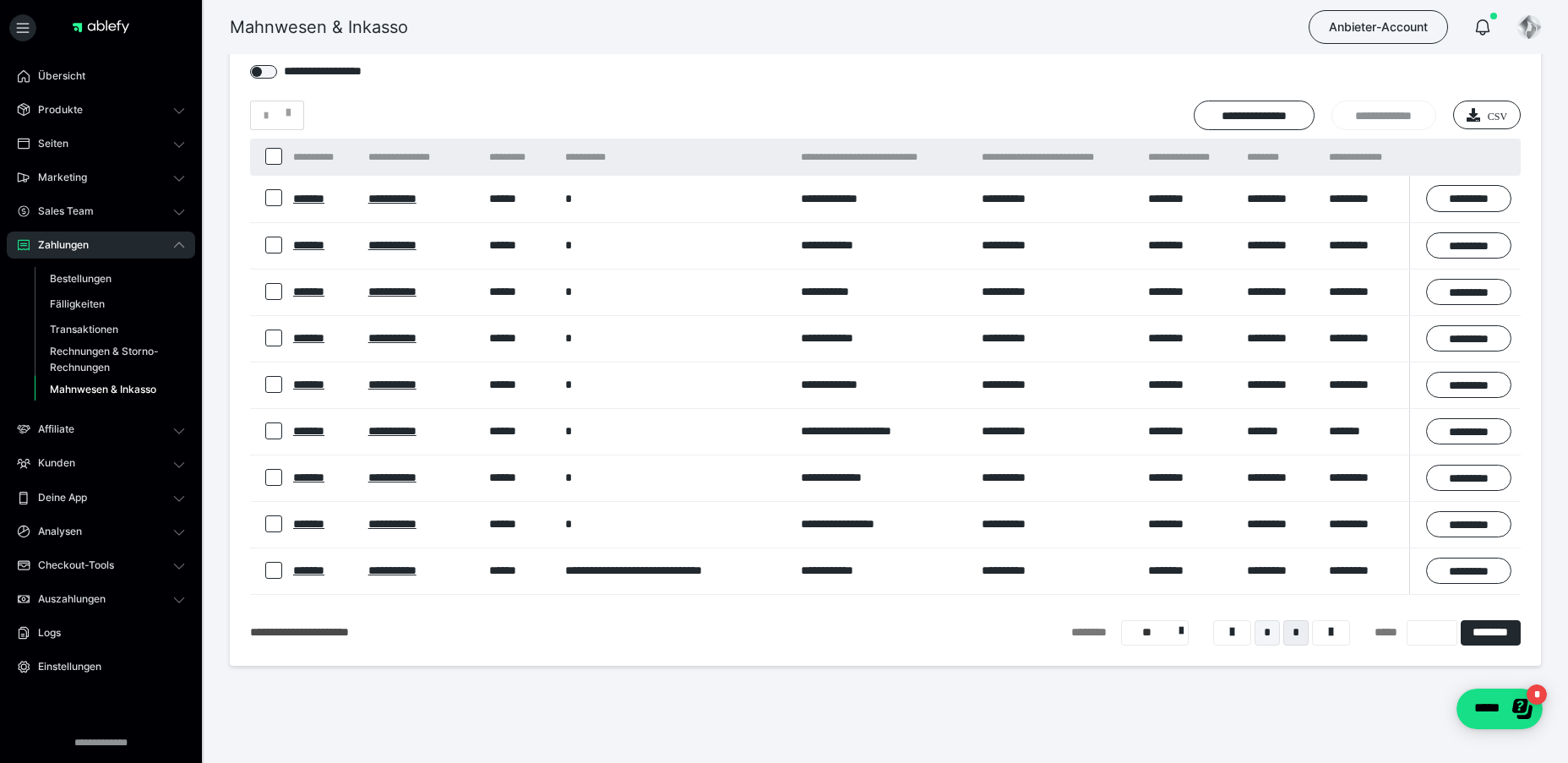 click on "*" at bounding box center (1267, 633) 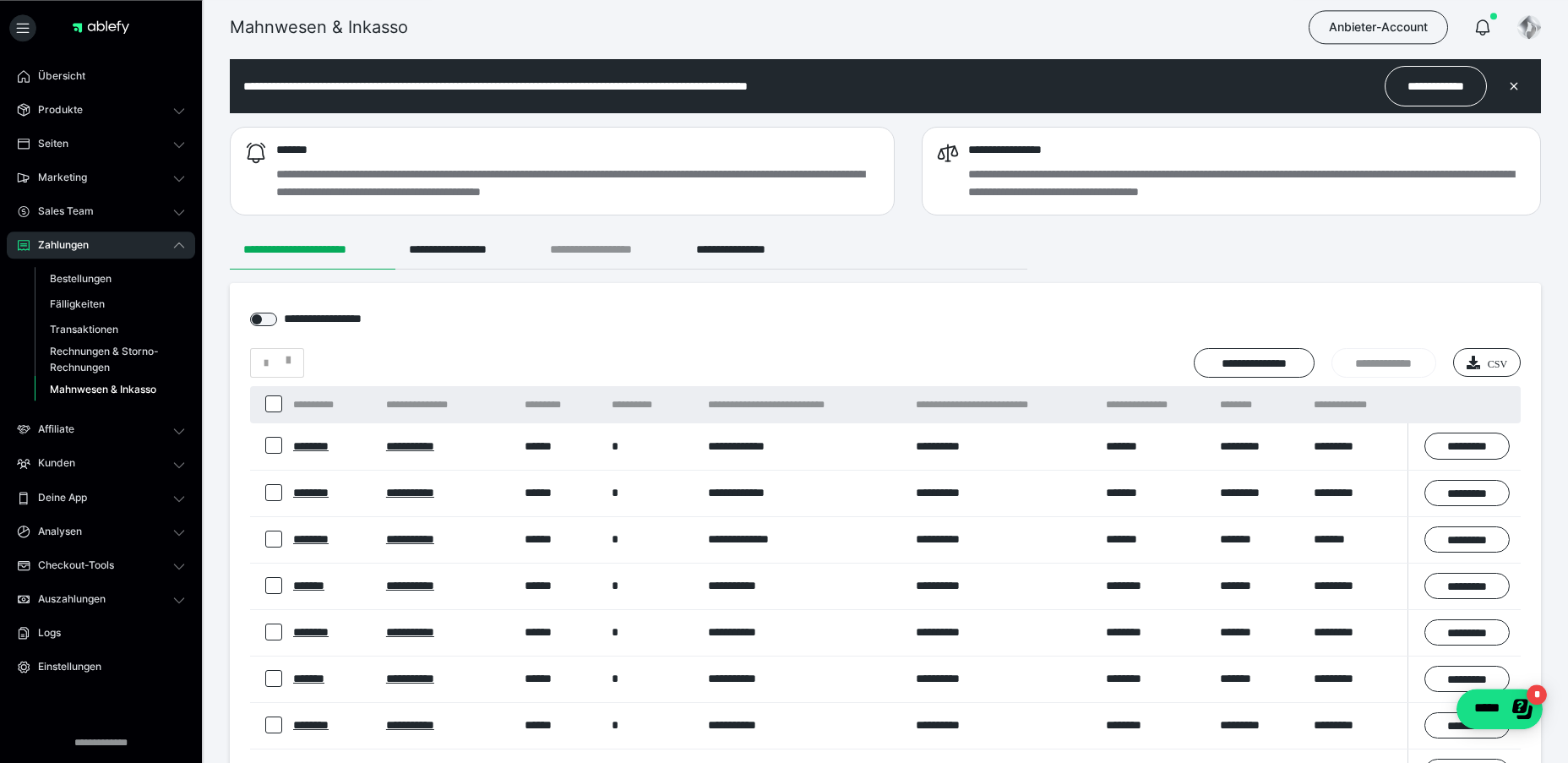 scroll, scrollTop: 0, scrollLeft: 0, axis: both 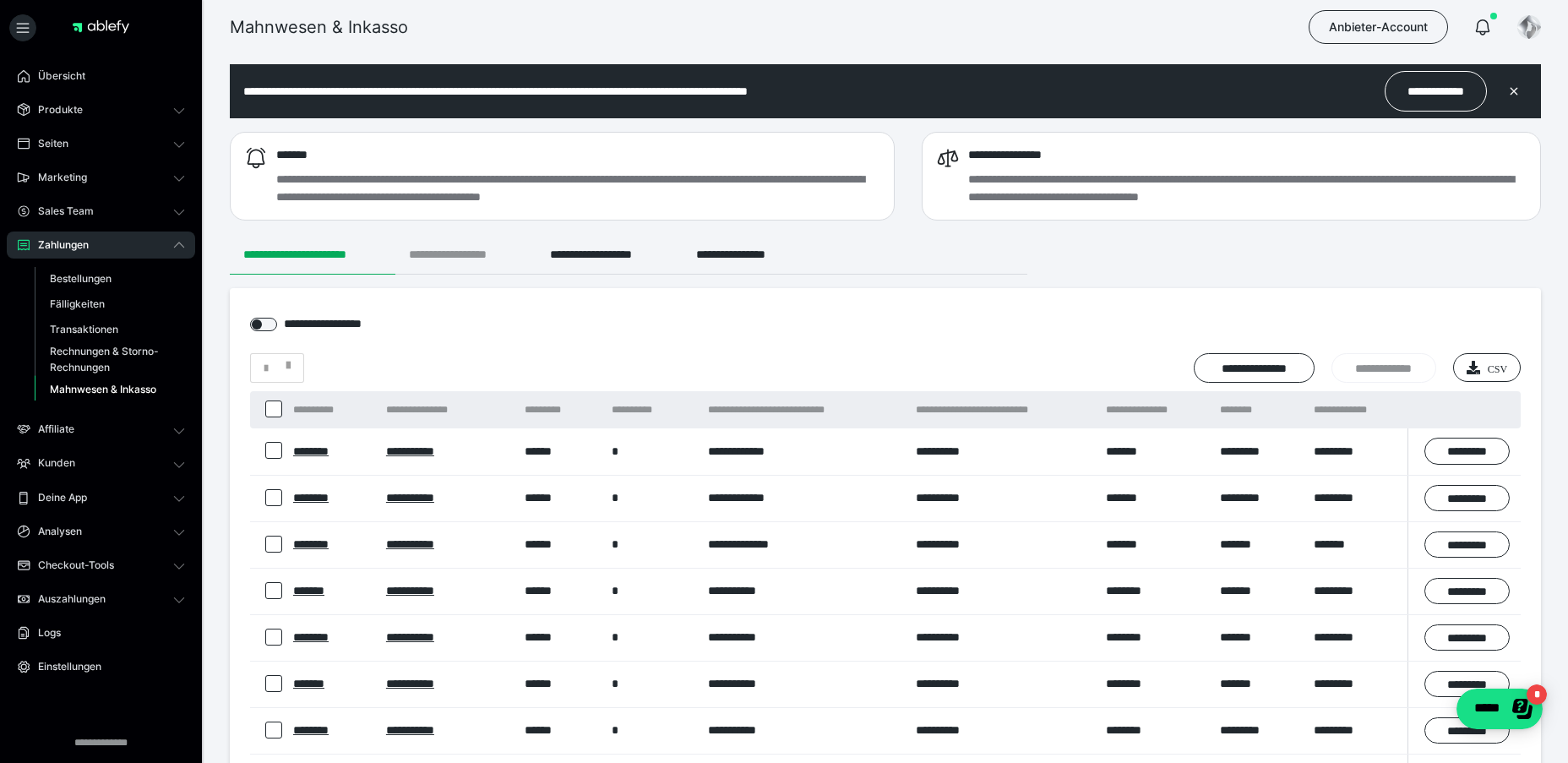 click on "**********" at bounding box center [466, 254] 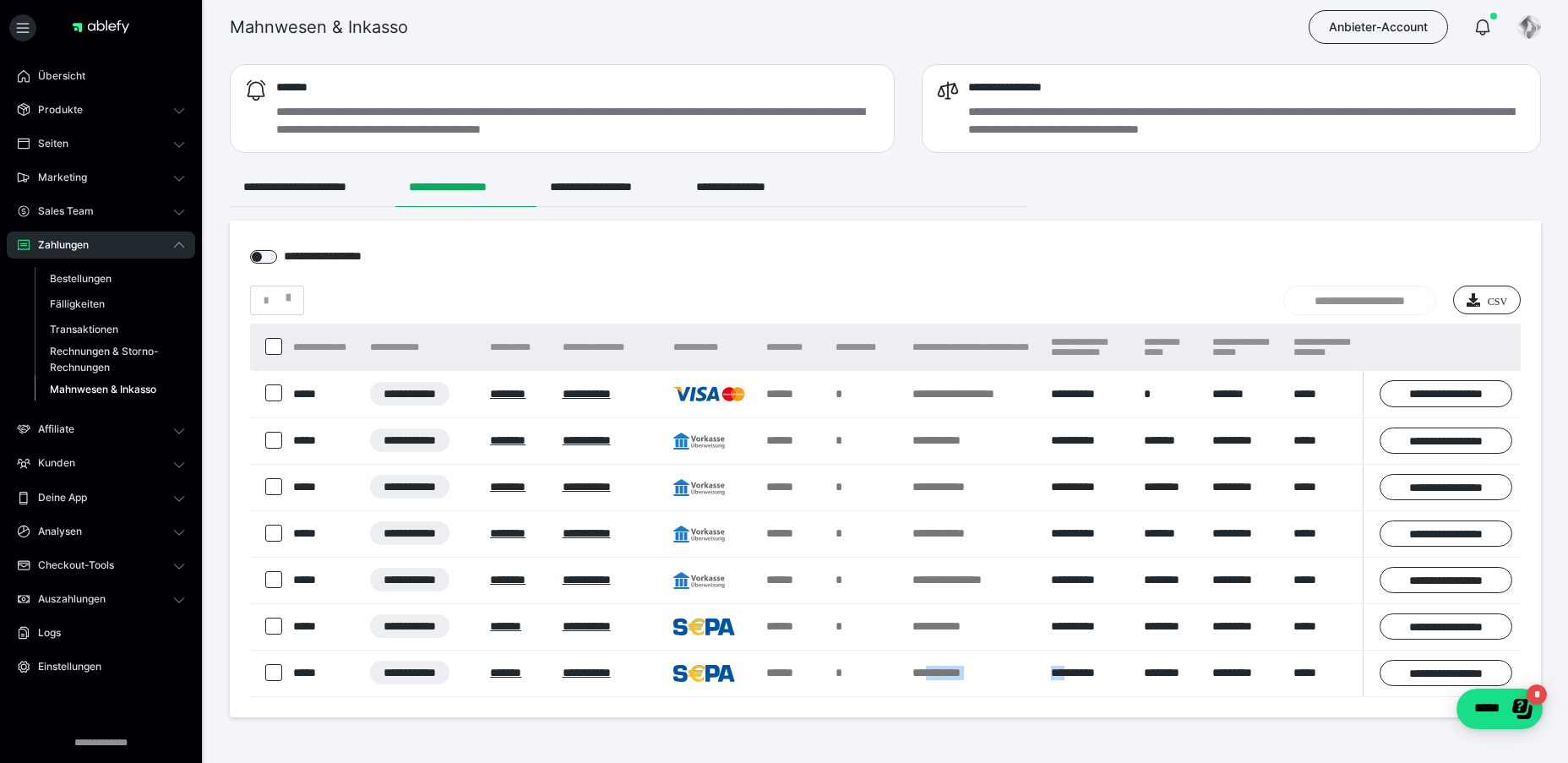 drag, startPoint x: 936, startPoint y: 698, endPoint x: 1069, endPoint y: 717, distance: 134.35029 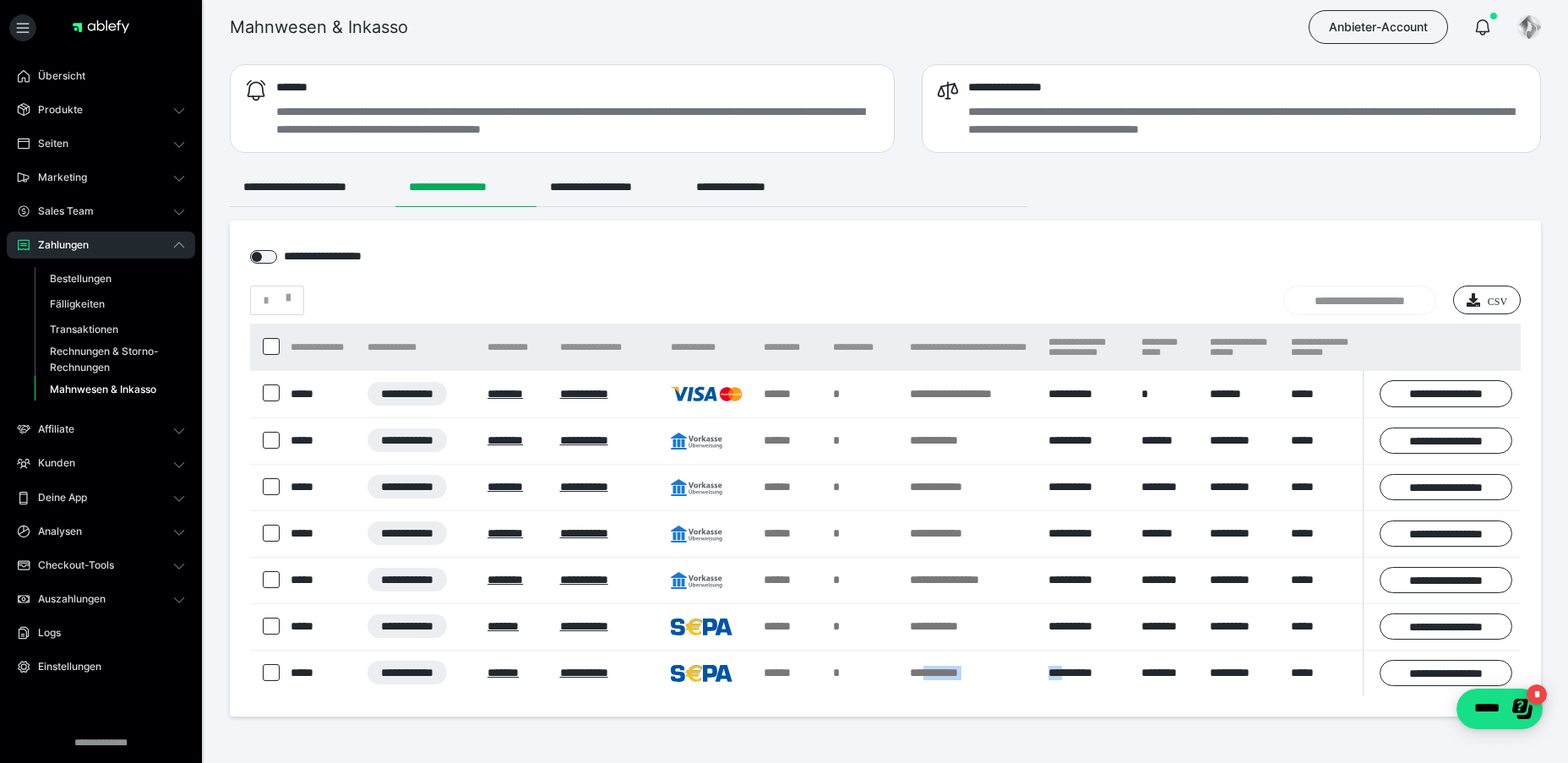 scroll, scrollTop: 0, scrollLeft: 0, axis: both 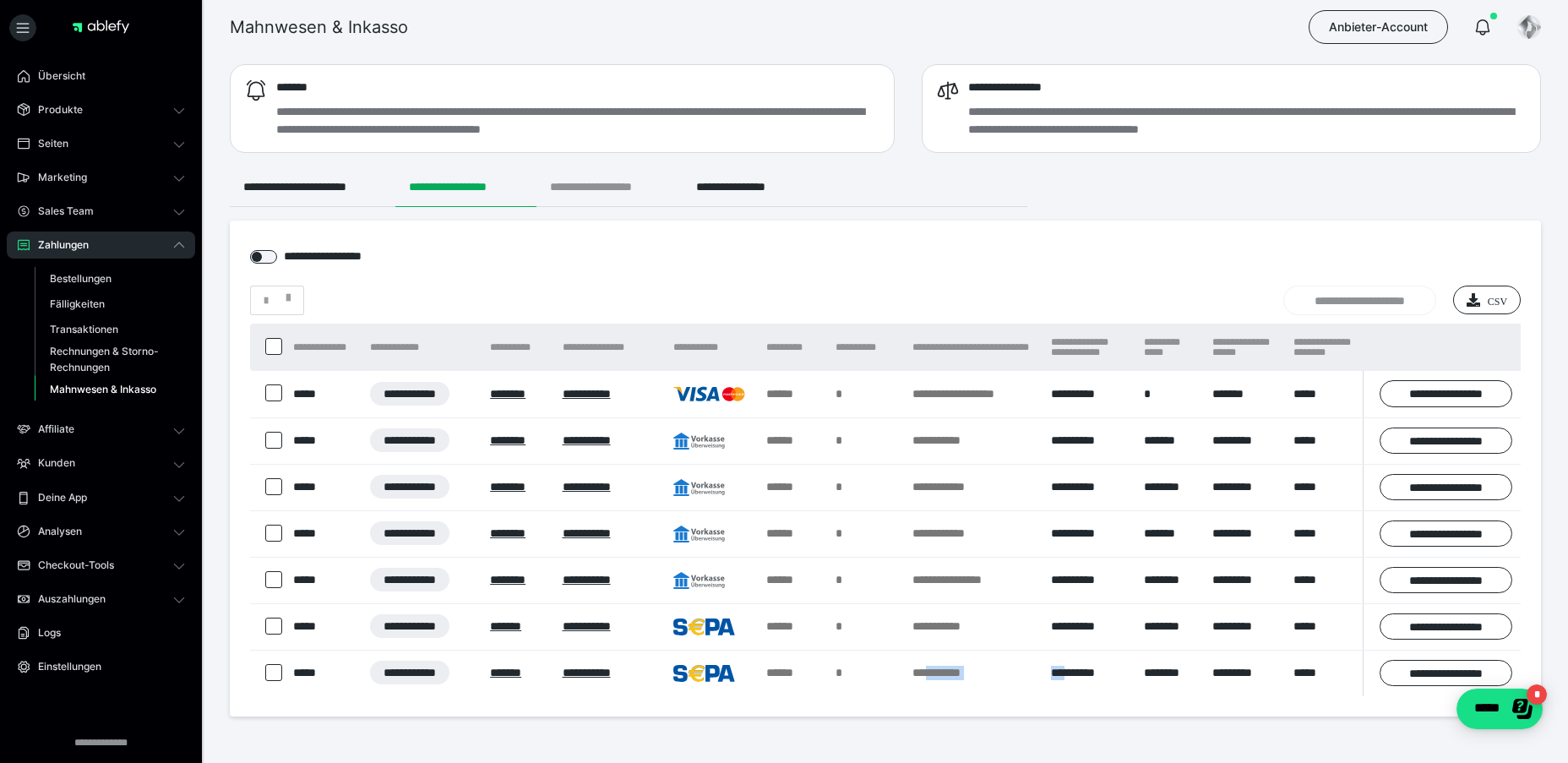 click on "**********" at bounding box center [609, 187] 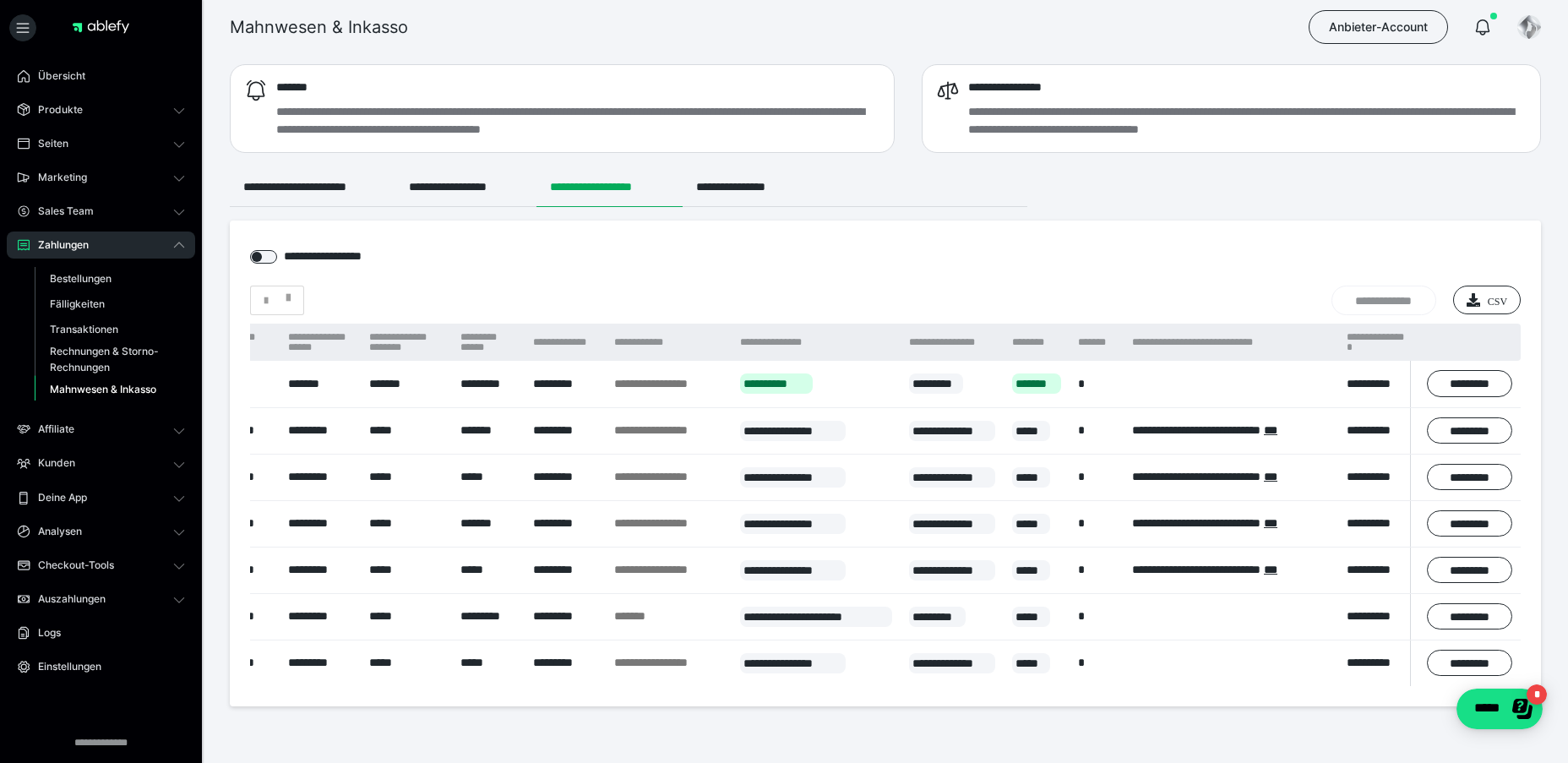 scroll, scrollTop: 0, scrollLeft: 912, axis: horizontal 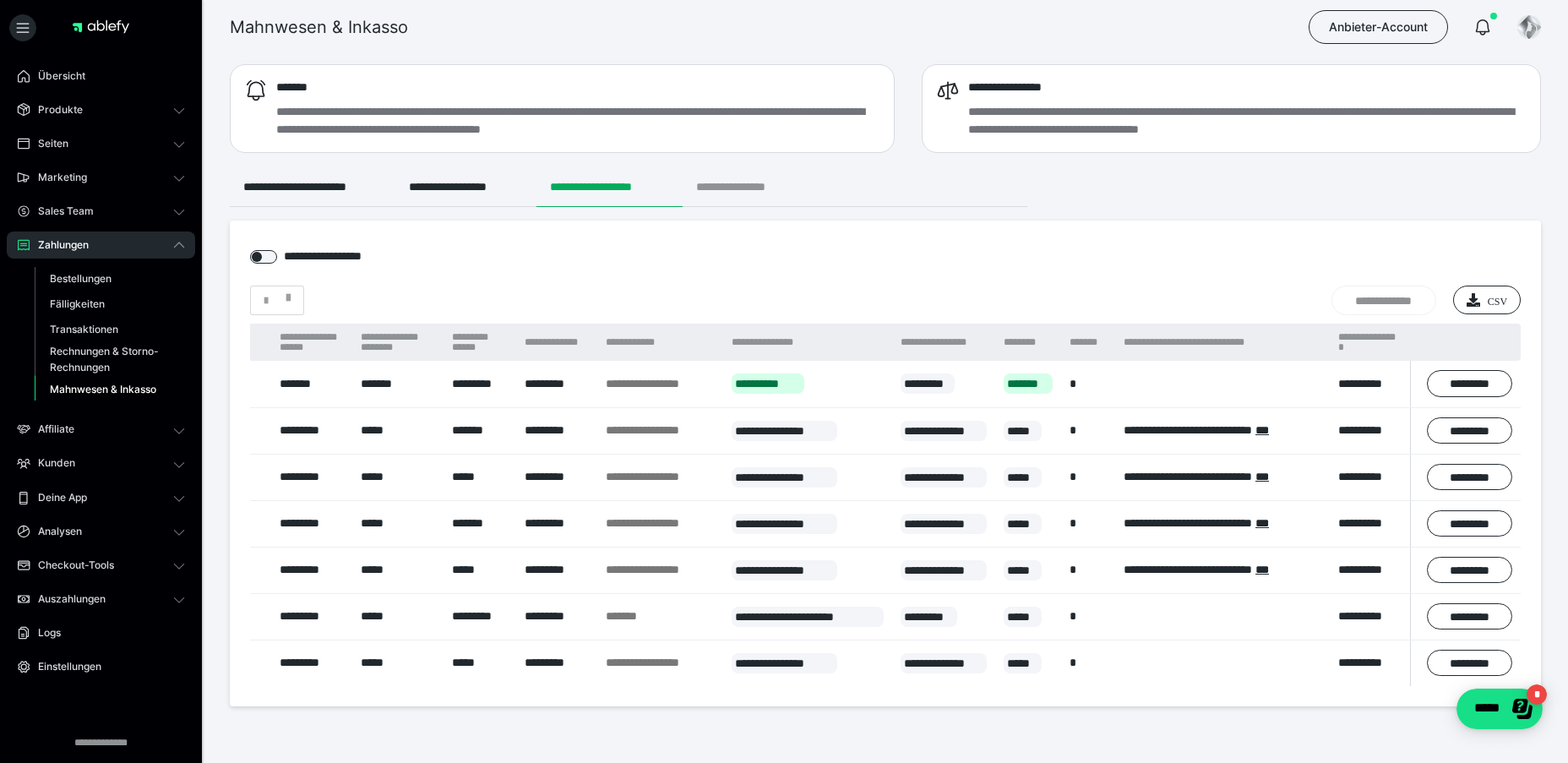 click on "**********" at bounding box center [744, 187] 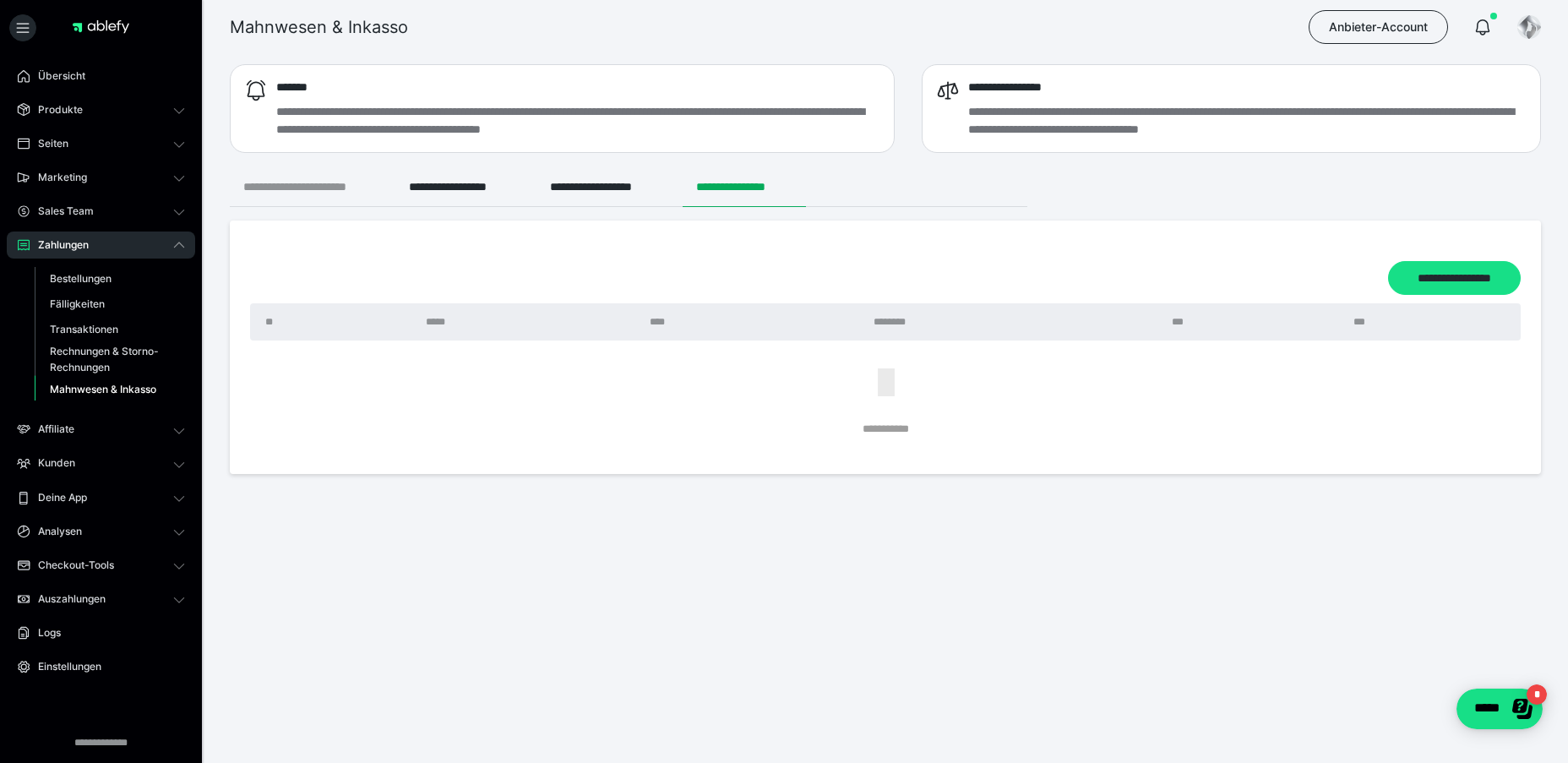 click on "**********" at bounding box center (313, 187) 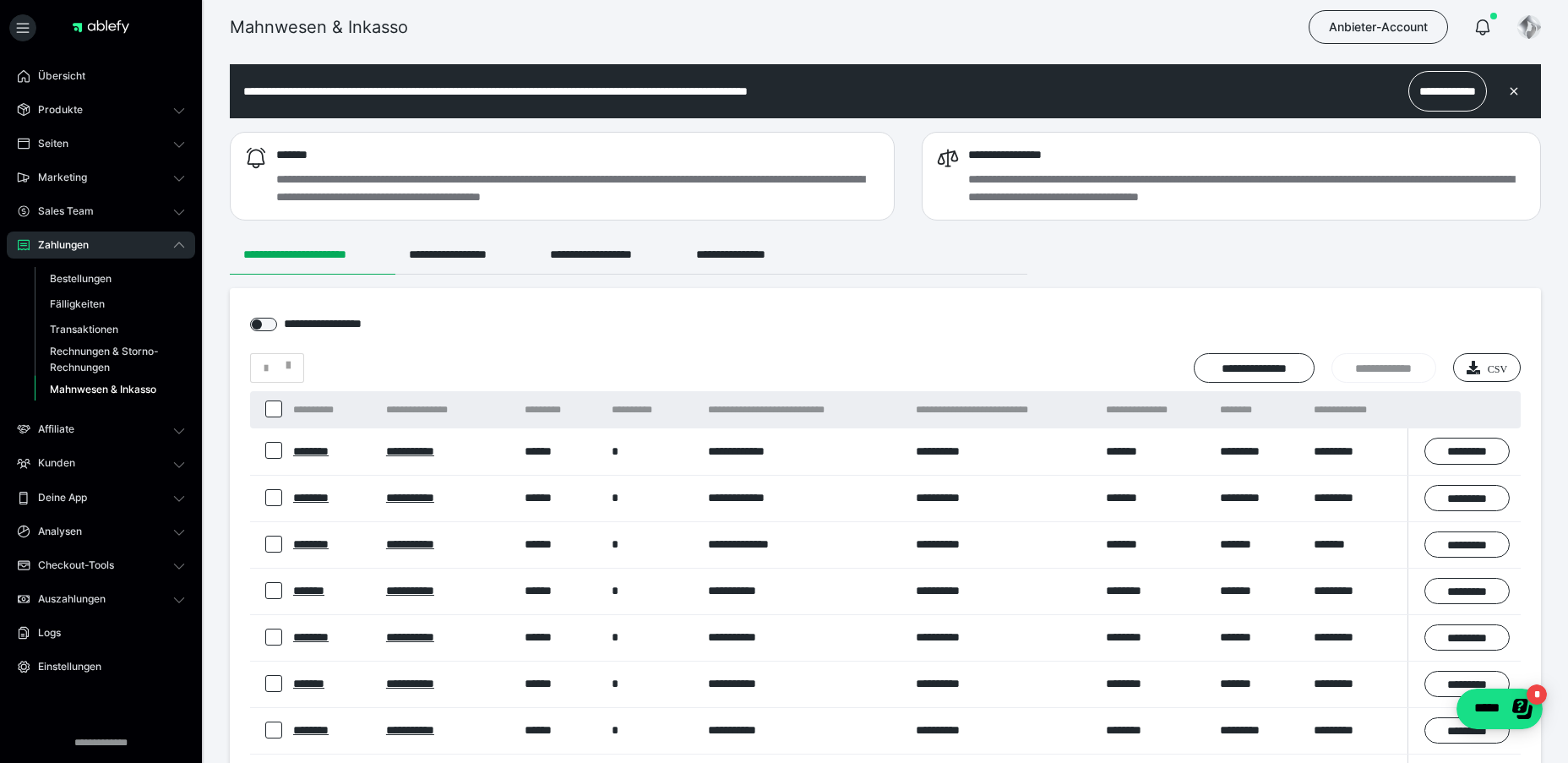 scroll, scrollTop: 0, scrollLeft: 0, axis: both 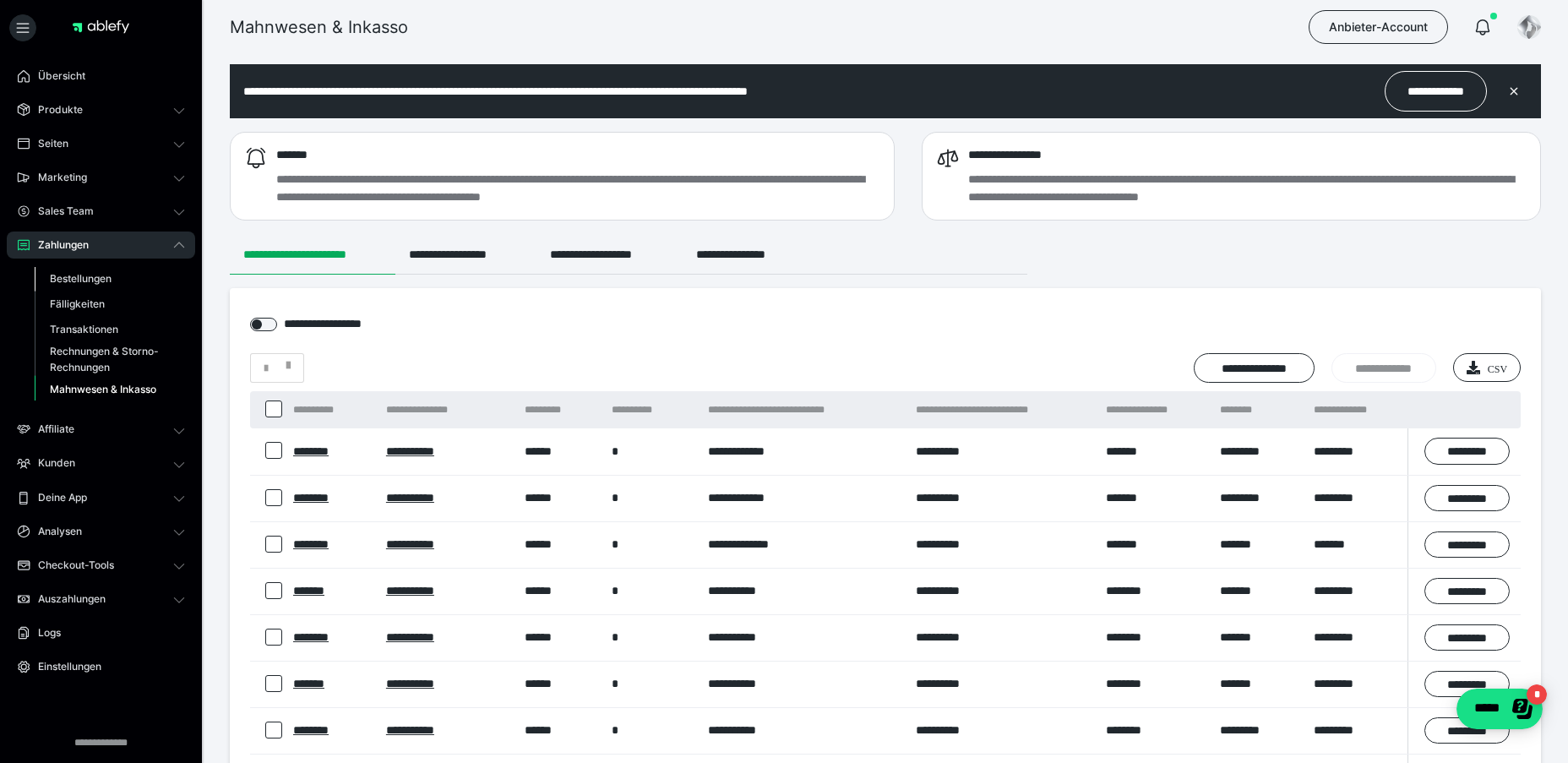 click on "Bestellungen" at bounding box center (80, 278) 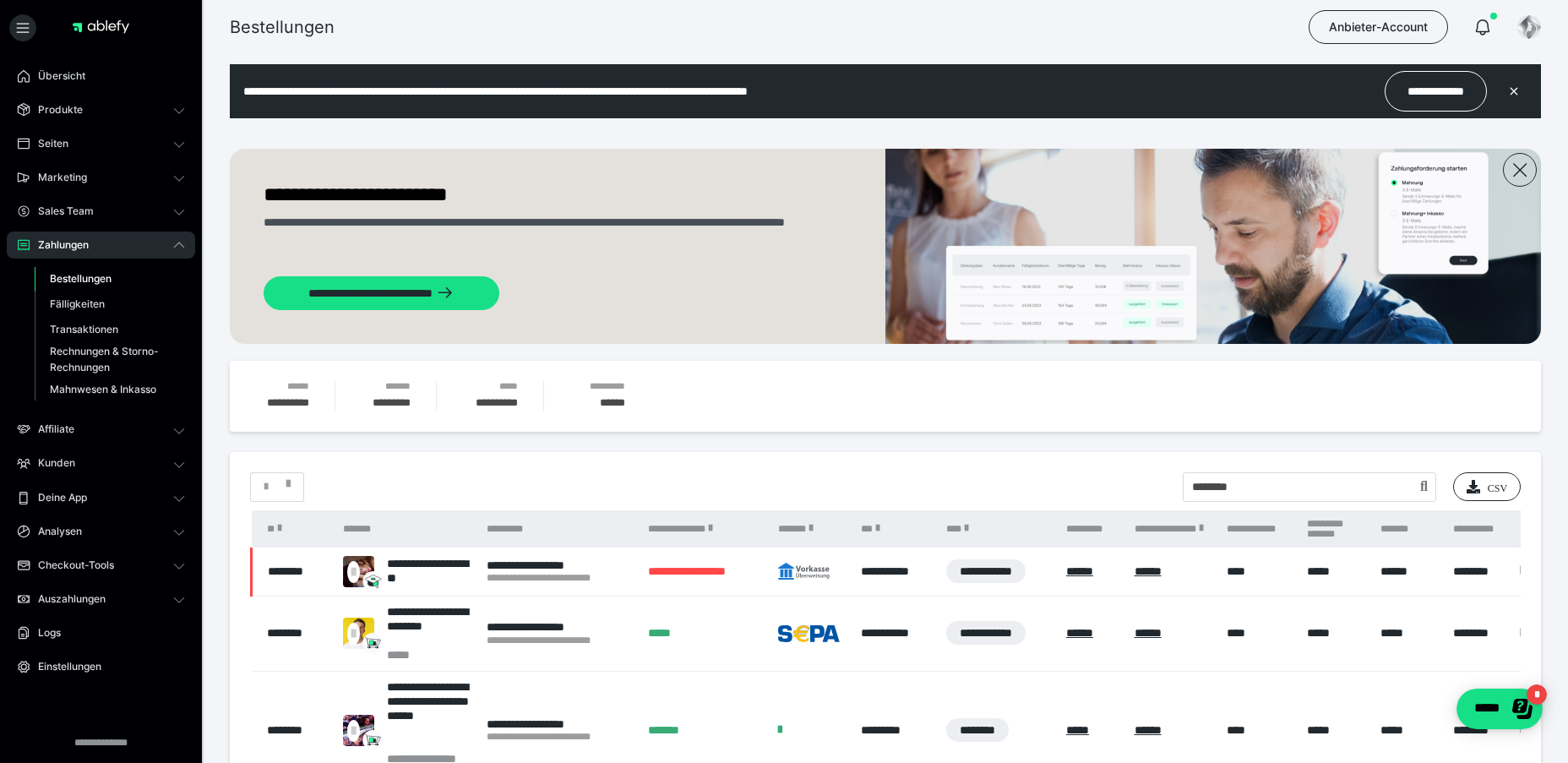 scroll, scrollTop: 0, scrollLeft: 0, axis: both 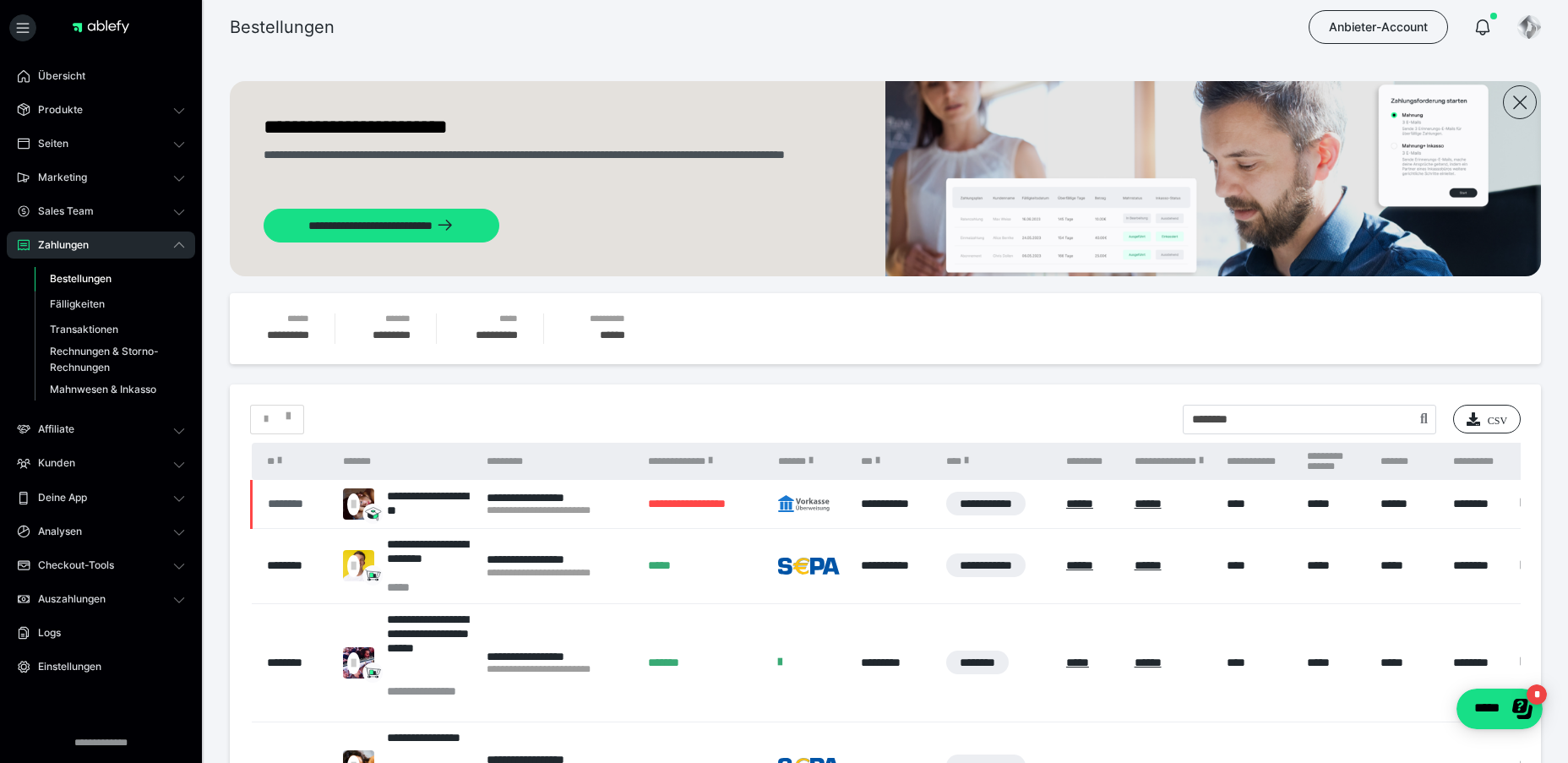 click on "********" at bounding box center (297, 504) 